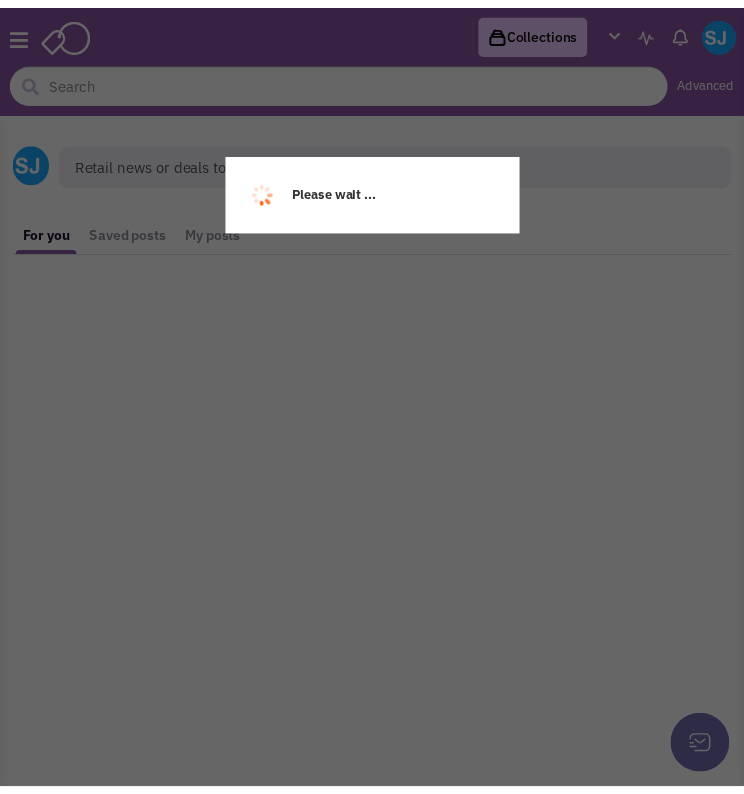 scroll, scrollTop: 0, scrollLeft: 0, axis: both 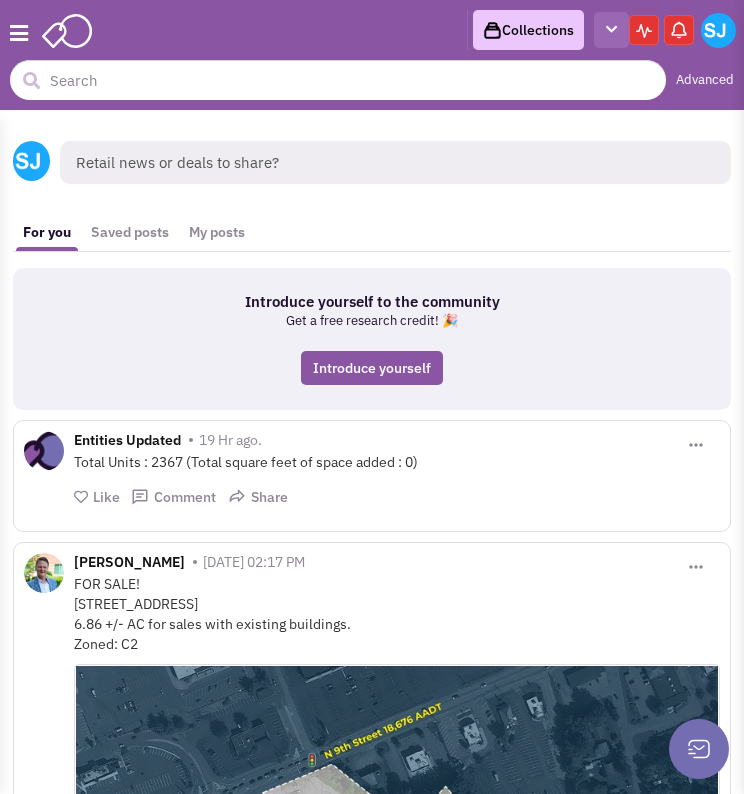 click at bounding box center (611, 30) 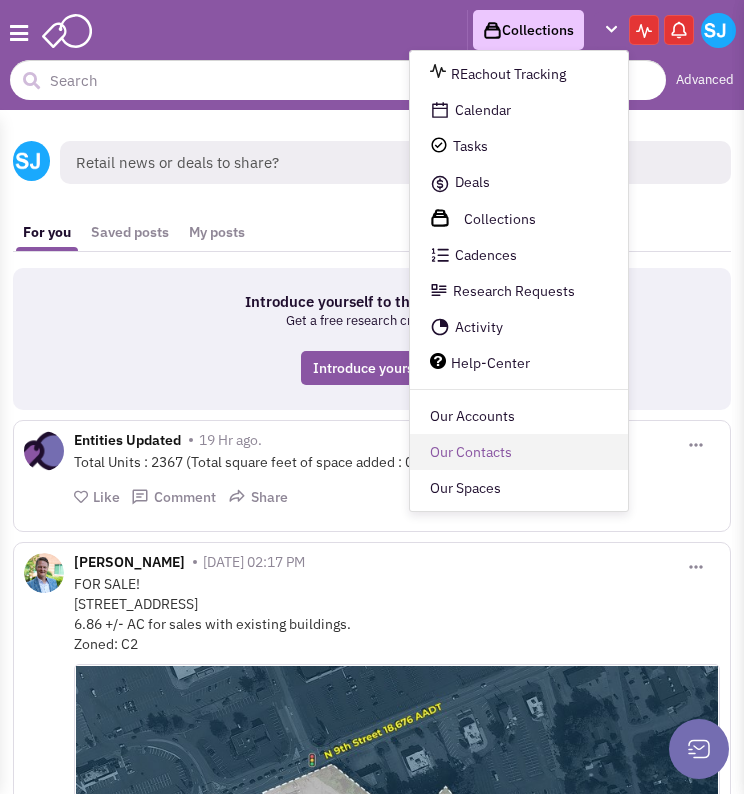 click on "Our Contacts" at bounding box center (519, 453) 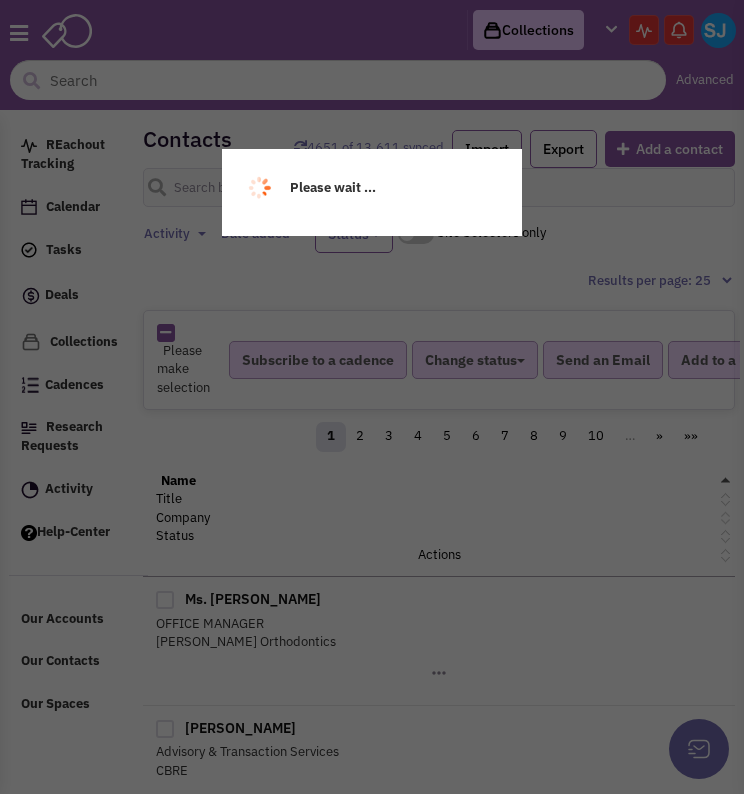 scroll, scrollTop: 0, scrollLeft: 0, axis: both 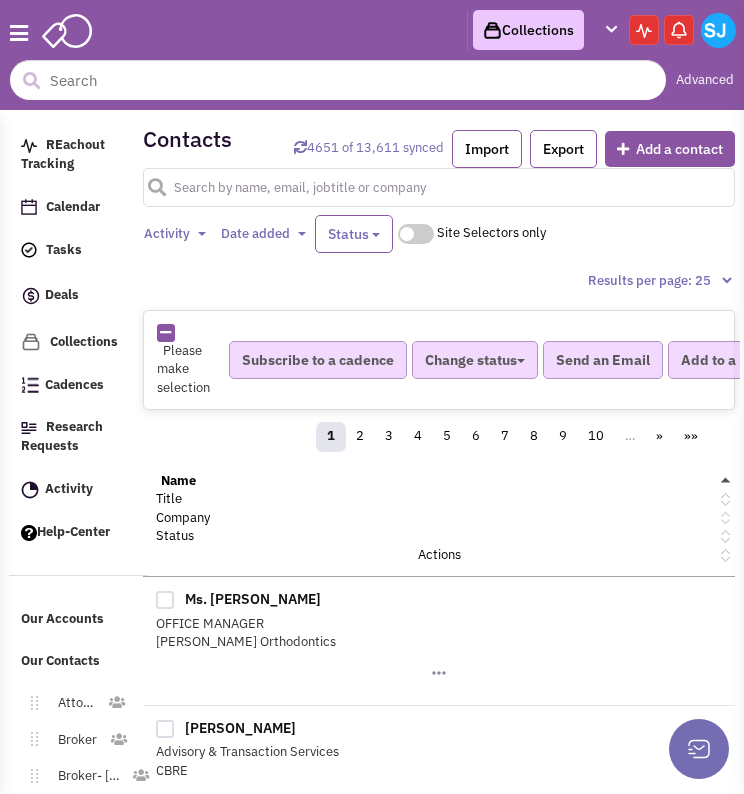 click at bounding box center (439, 187) 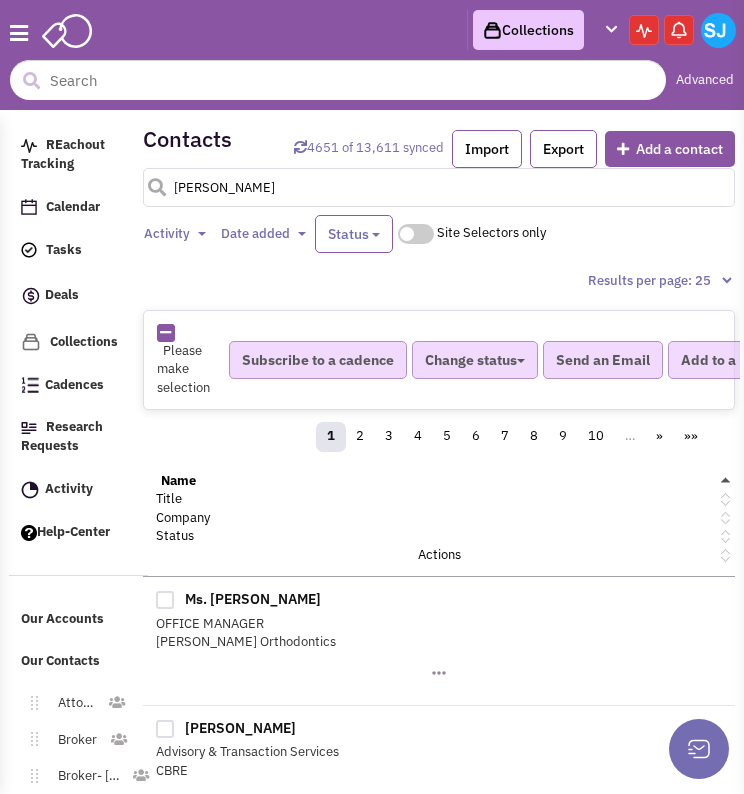 type on "[PERSON_NAME]" 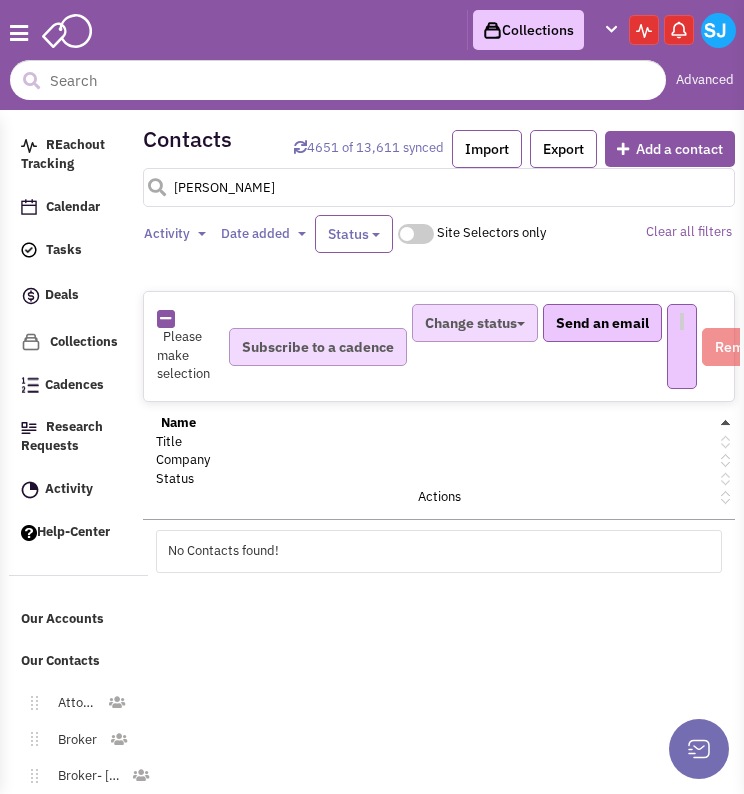 select 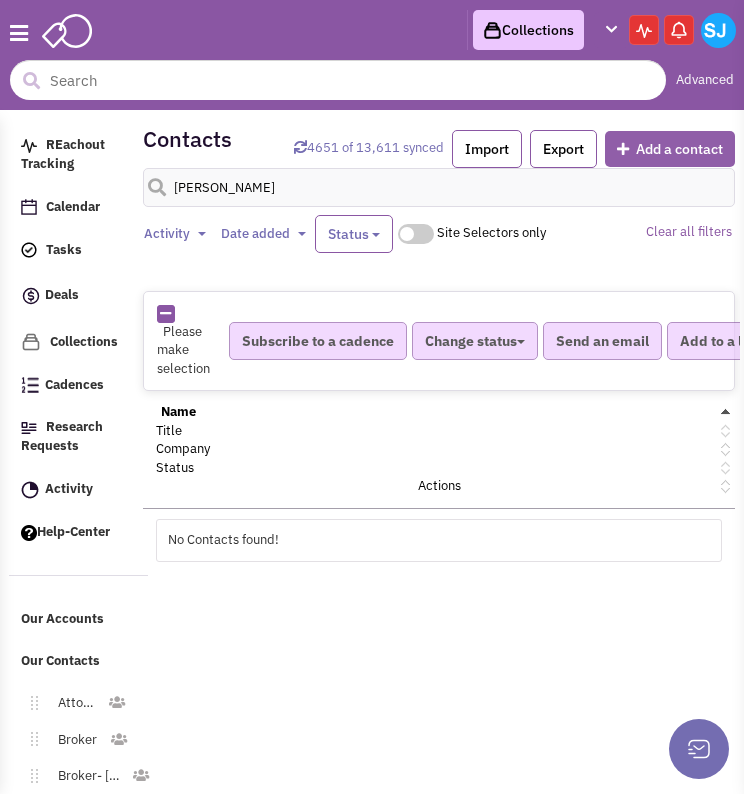 click on "Add a contact" at bounding box center (670, 149) 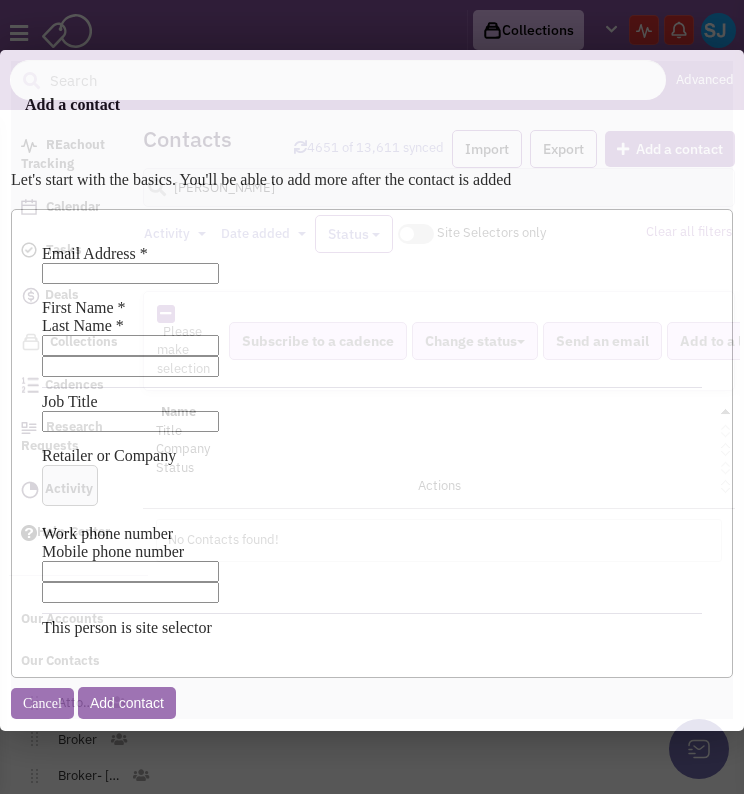 scroll, scrollTop: 0, scrollLeft: 0, axis: both 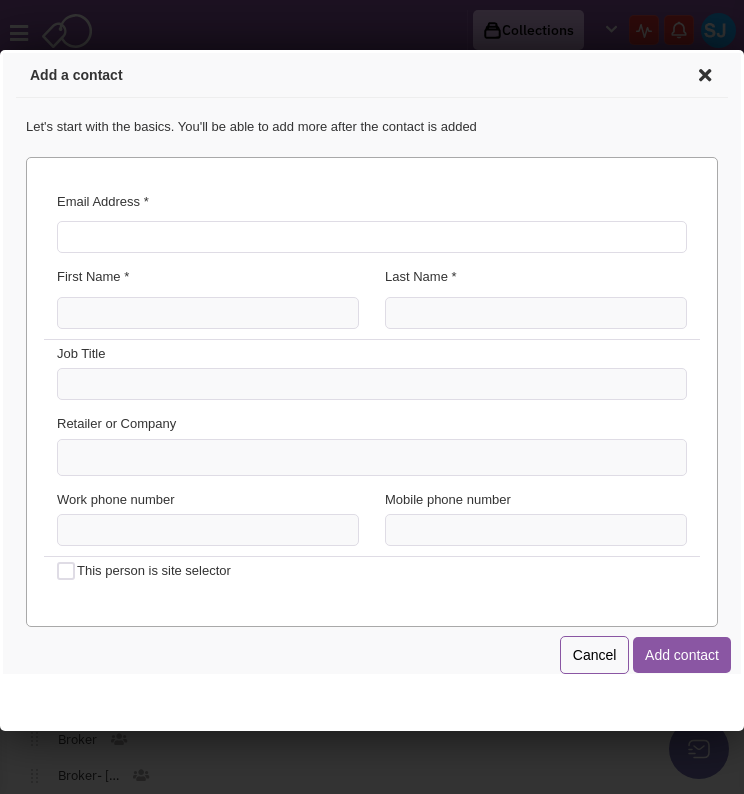 click on "Email Address *" at bounding box center (369, 234) 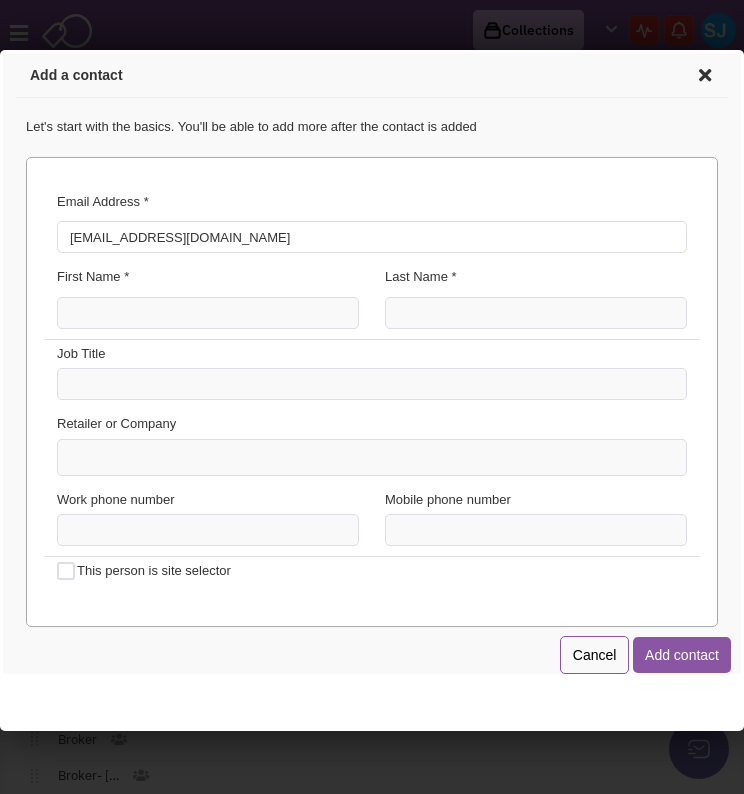 type on "[EMAIL_ADDRESS][DOMAIN_NAME]" 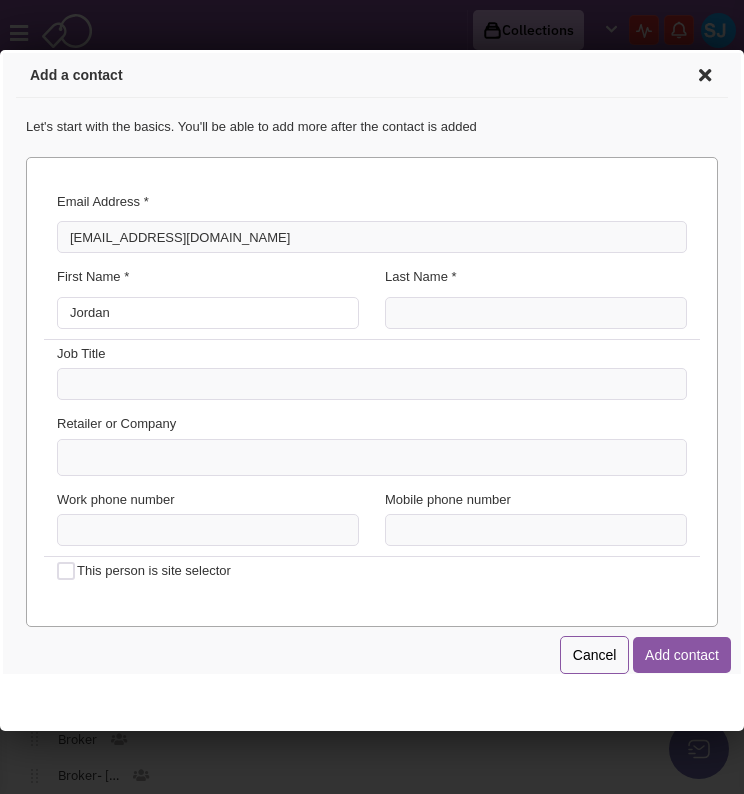 type on "Jordan" 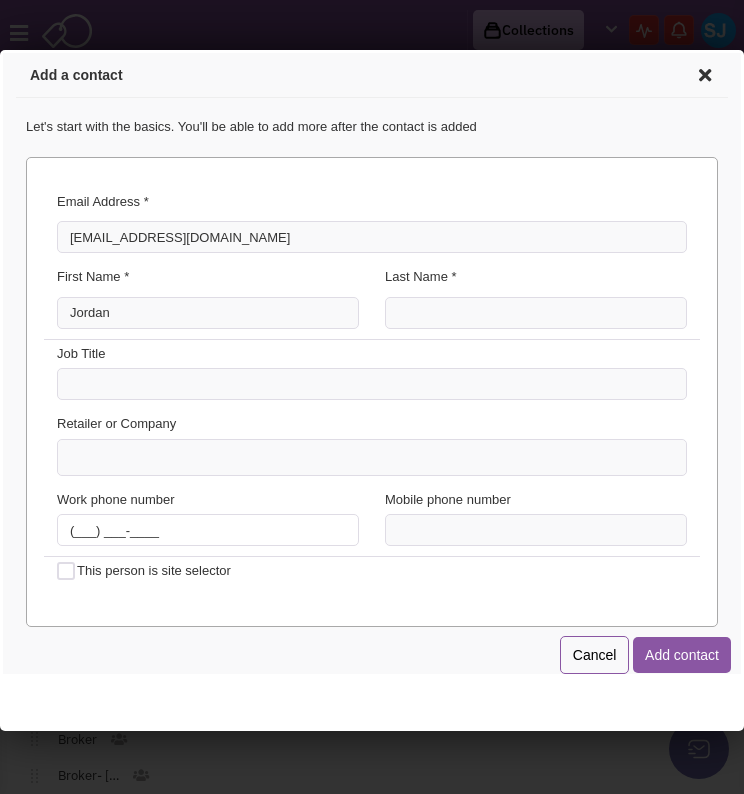 click on "(___) ___-____" at bounding box center (205, 527) 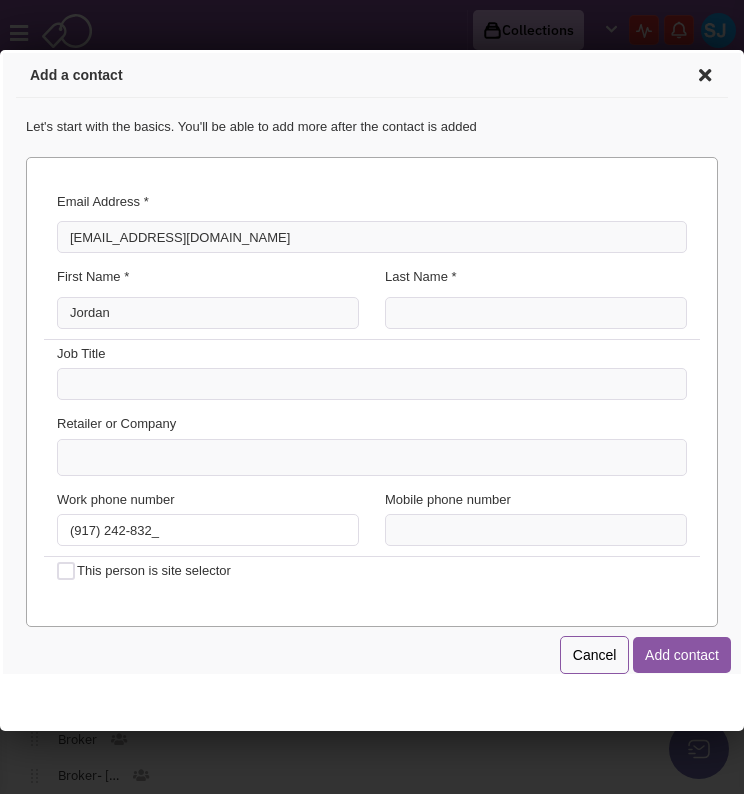 type on "[PHONE_NUMBER]" 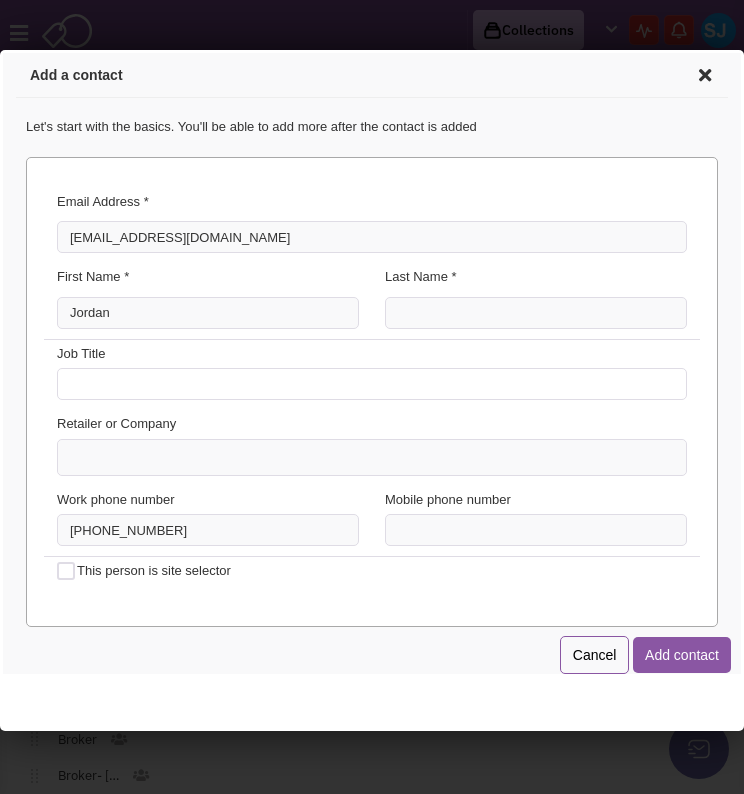 click at bounding box center (369, 381) 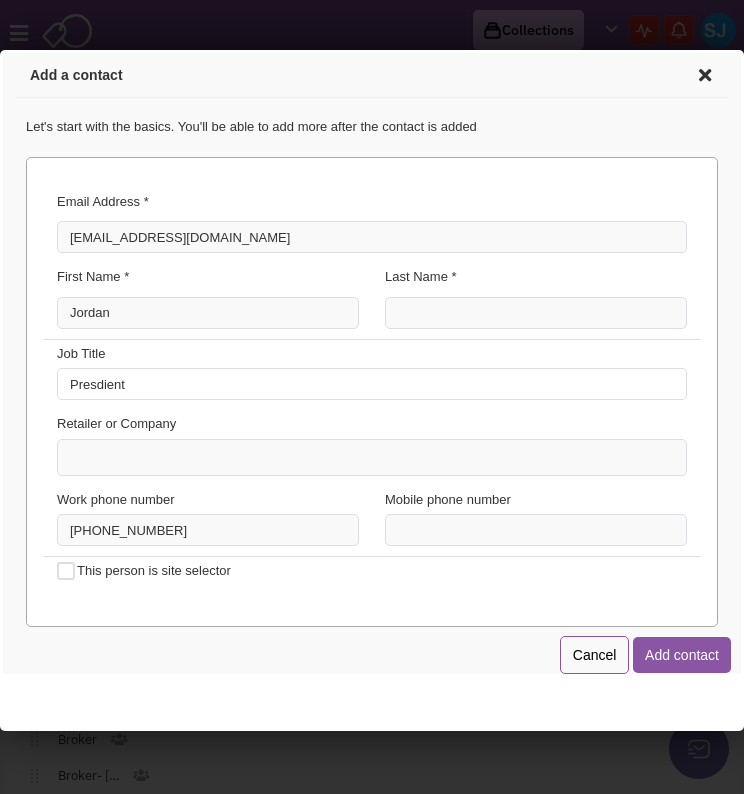type on "Presdient" 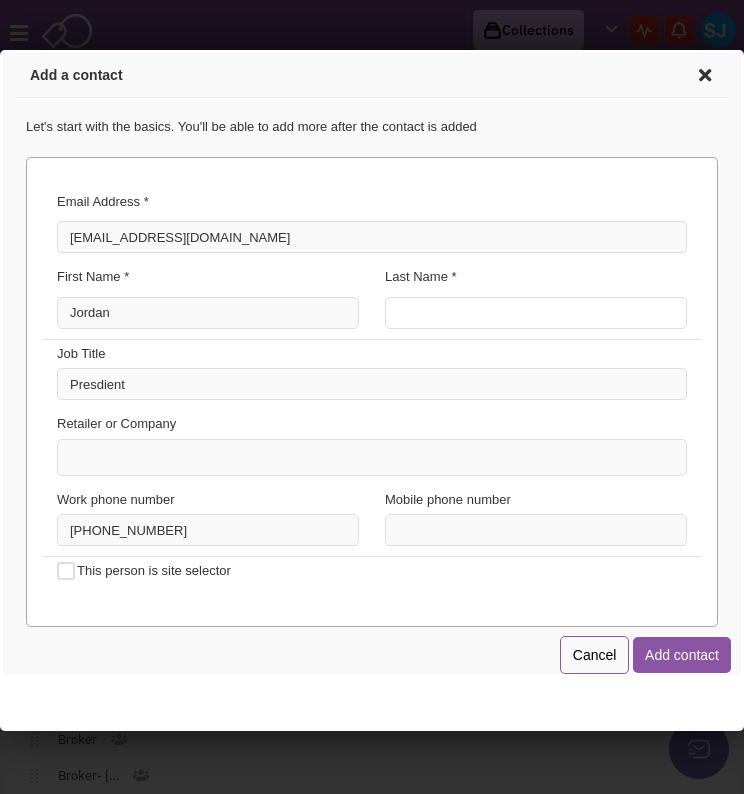 click on "Last Name *" at bounding box center [533, 310] 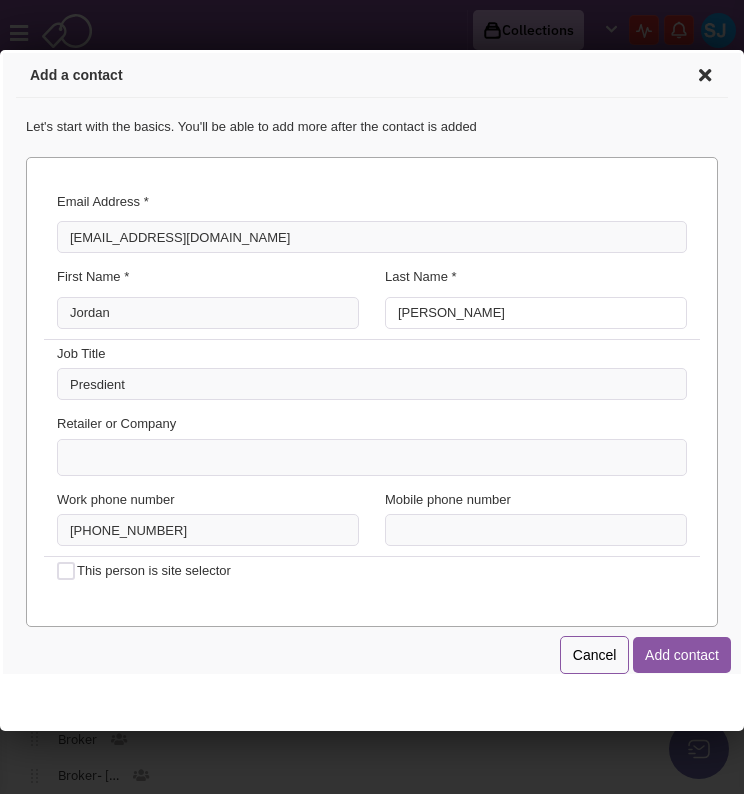 type on "[PERSON_NAME]" 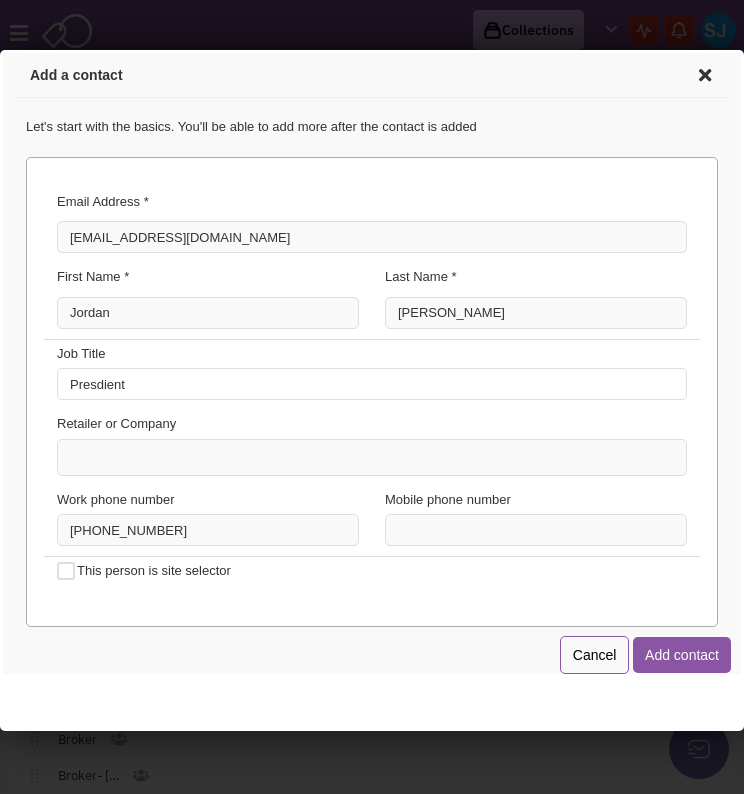 click on "Presdient" at bounding box center (369, 381) 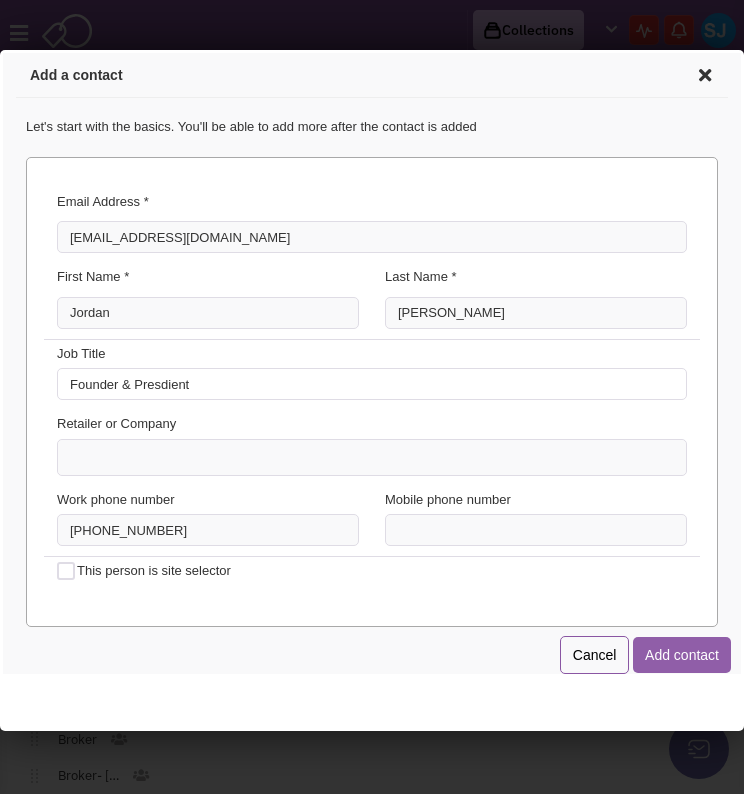 type on "Founder & Presdient" 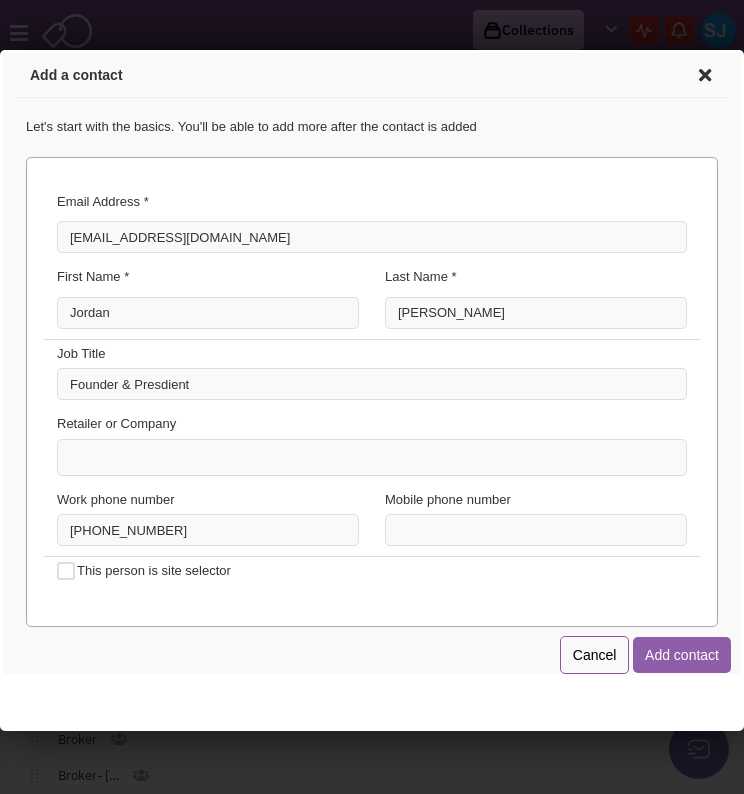click on "Add contact" at bounding box center (679, 652) 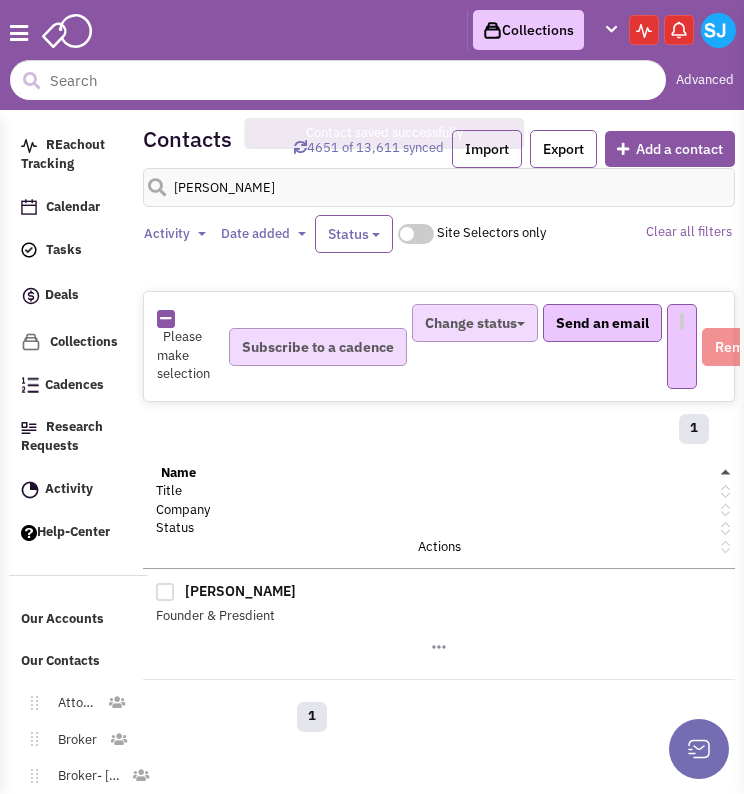 select 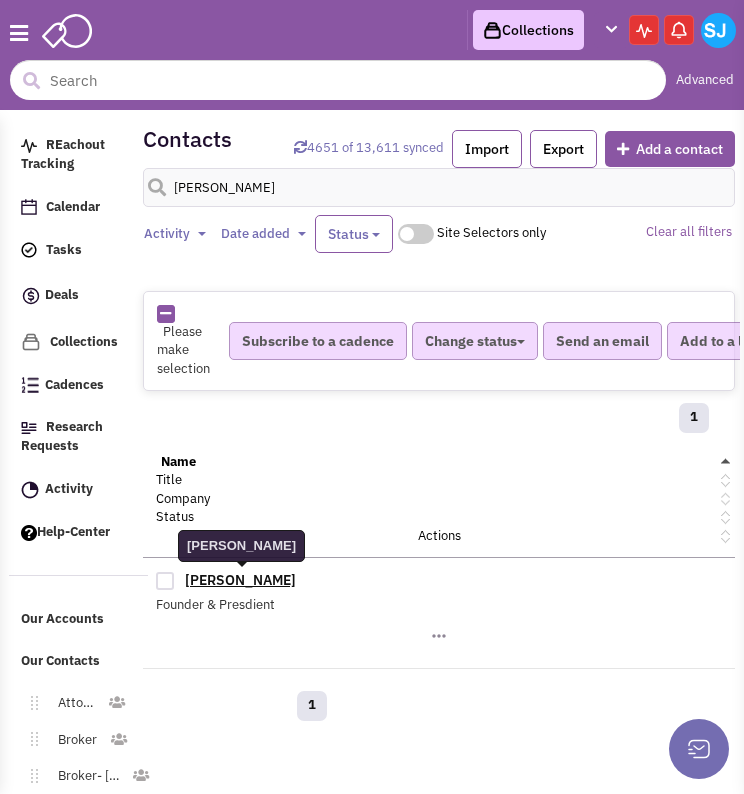 click on "[PERSON_NAME]" at bounding box center (240, 580) 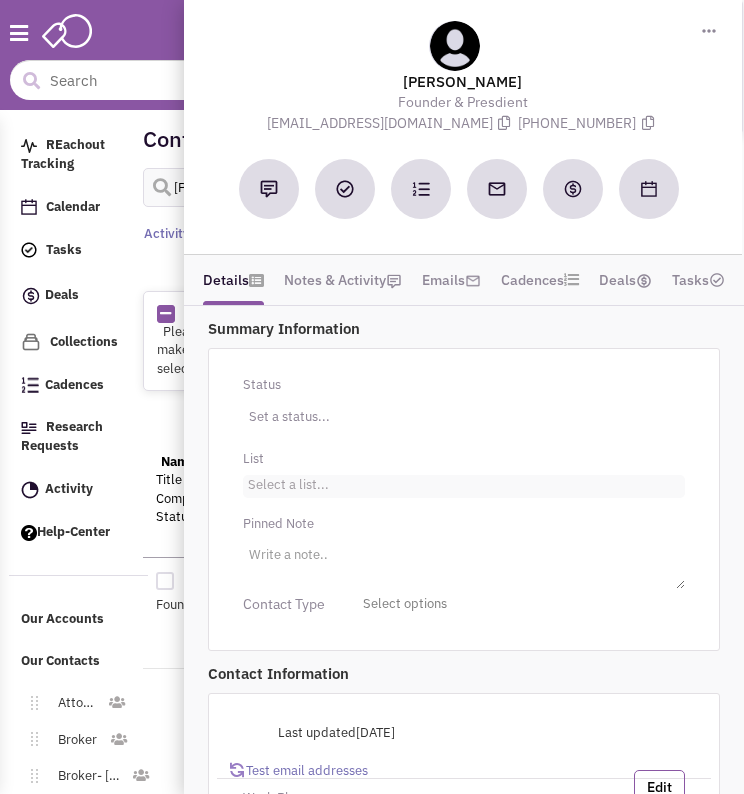 click on "Select a list..." at bounding box center (286, 482) 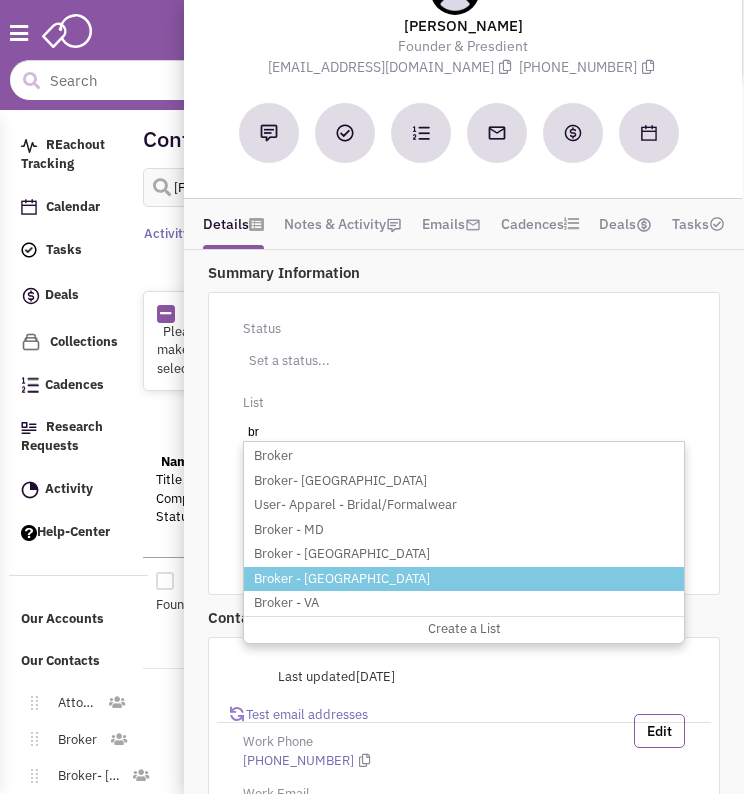 scroll, scrollTop: 58, scrollLeft: 0, axis: vertical 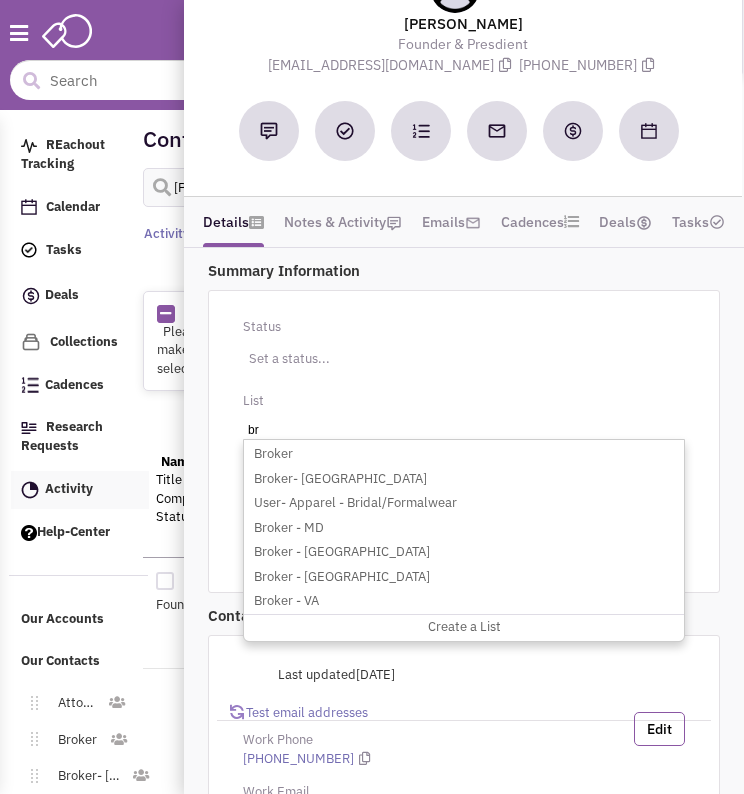 type on "br" 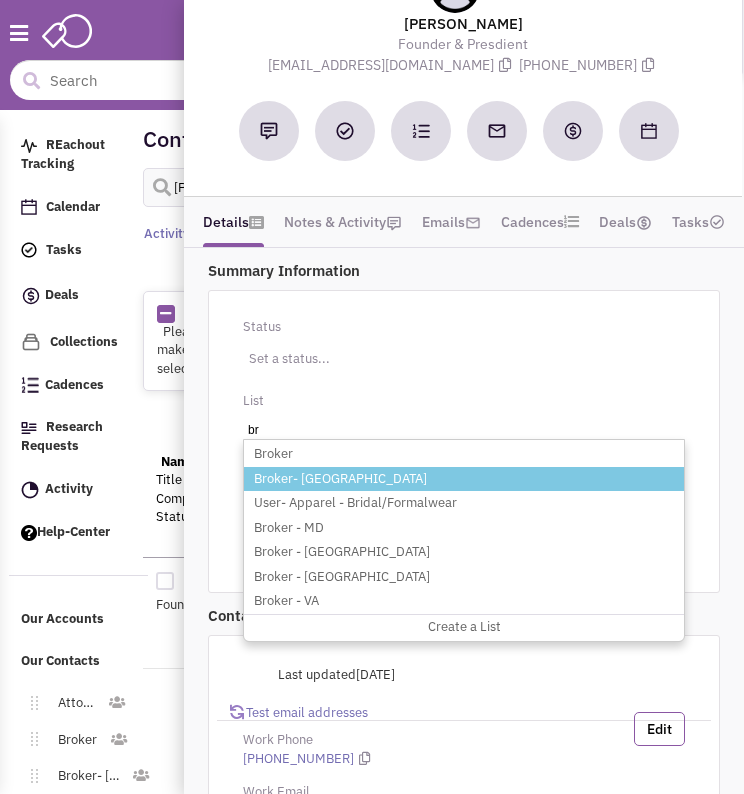 click on "Broker- [GEOGRAPHIC_DATA]" at bounding box center (464, 479) 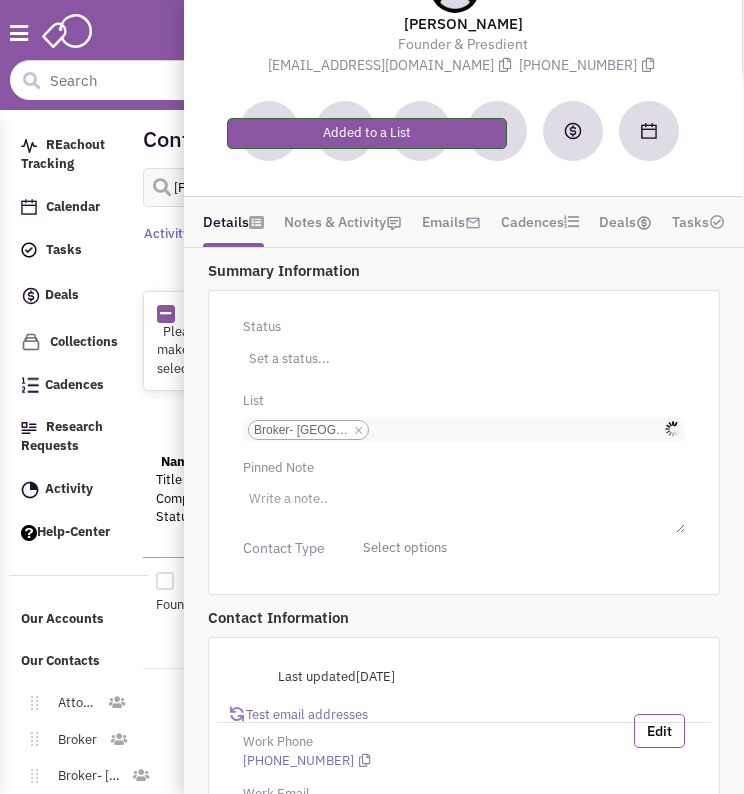 click on "Select a list...
Broker- PA Select a list... × Broker- [GEOGRAPHIC_DATA]" at bounding box center (396, 430) 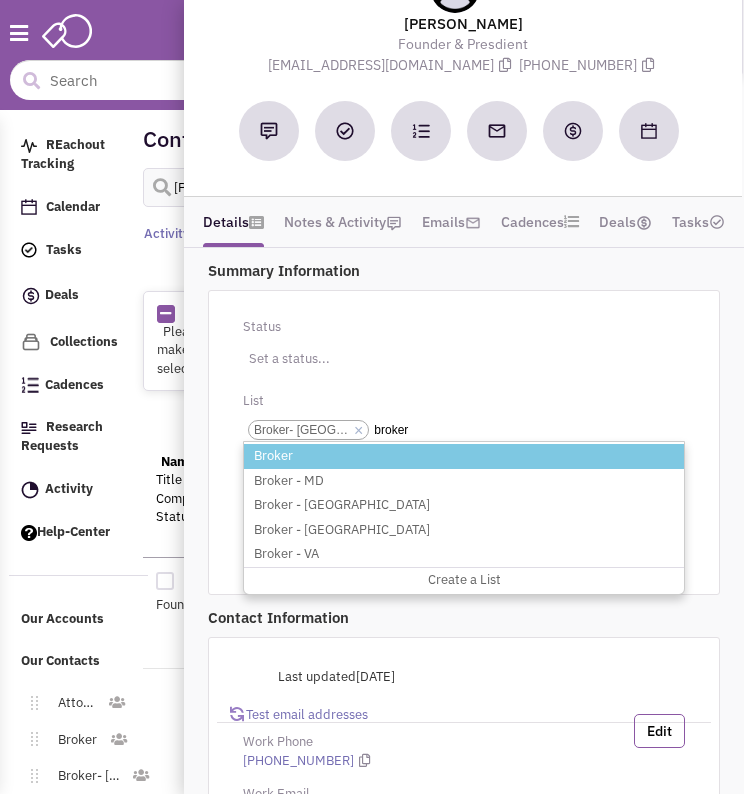 type on "broker" 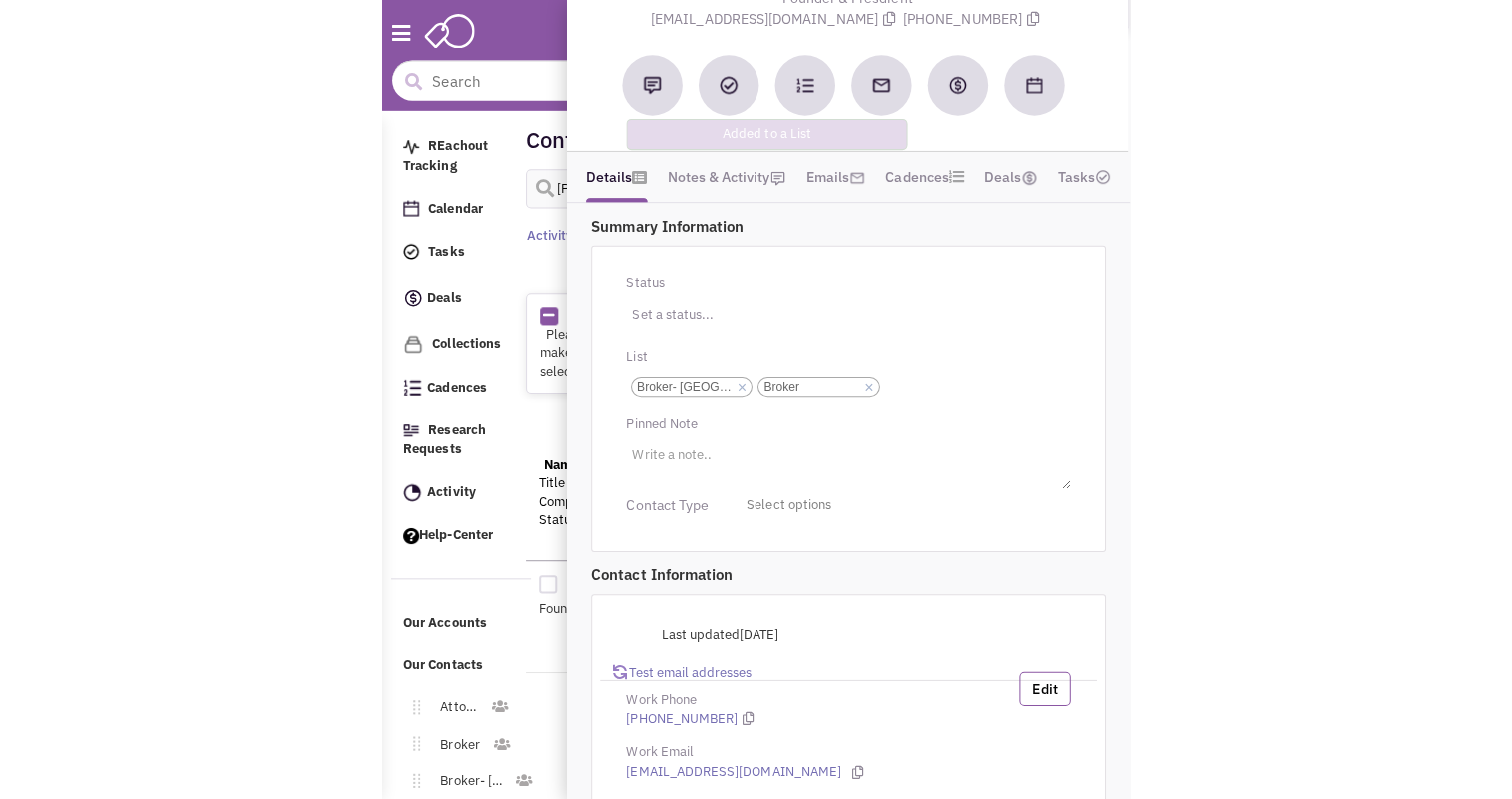 scroll, scrollTop: 106, scrollLeft: 0, axis: vertical 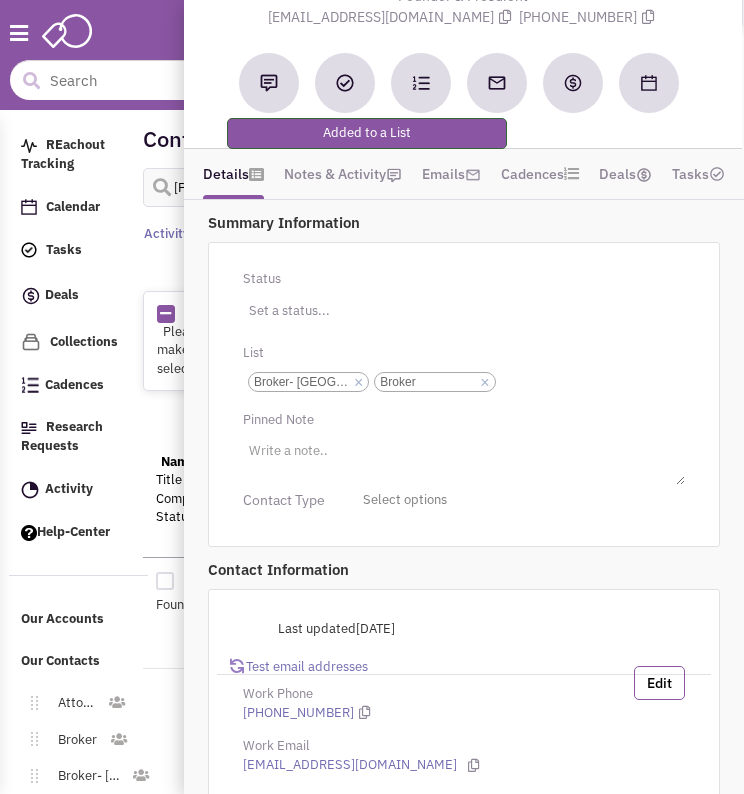 click on "Status
Toggle Dropdown
Have not contacted
Reached out
Interested
Not interested
Client
Edit contact statuses
List
Select a list...
Broker- PA Broker Select a list... × Broker- PA × Broker" at bounding box center (464, 394) 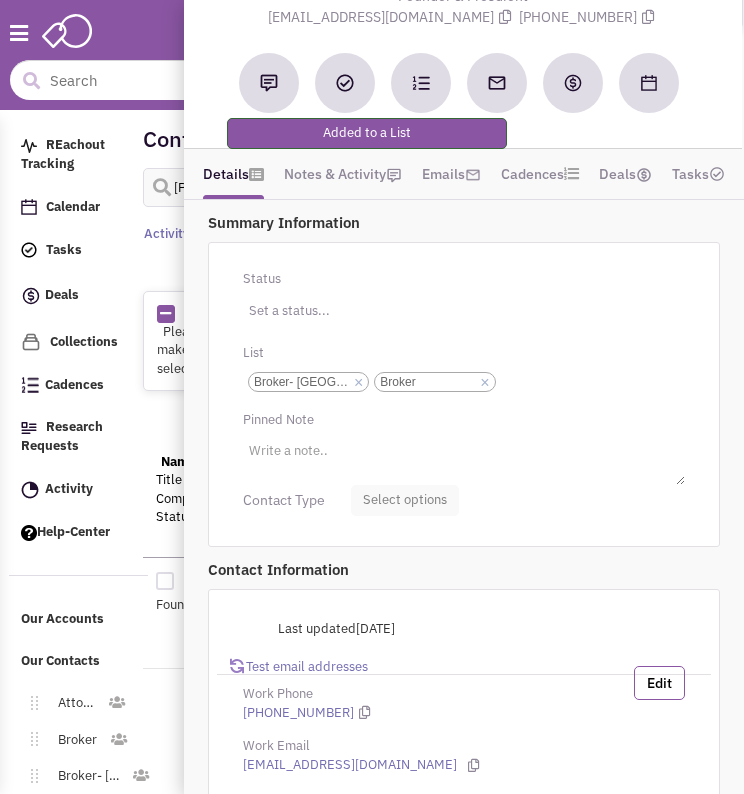 click on "Select options" at bounding box center [405, 500] 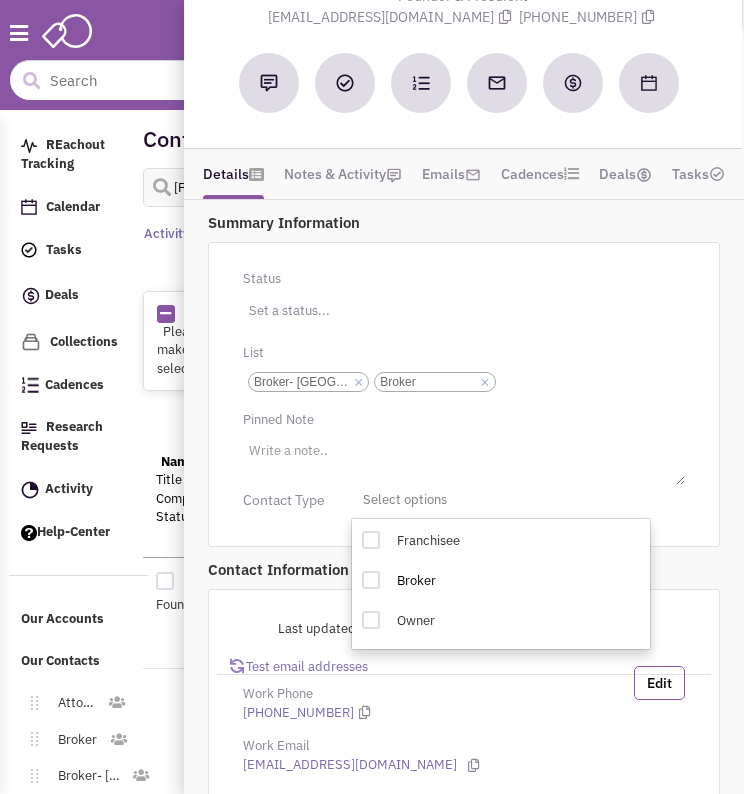 click at bounding box center [371, 580] 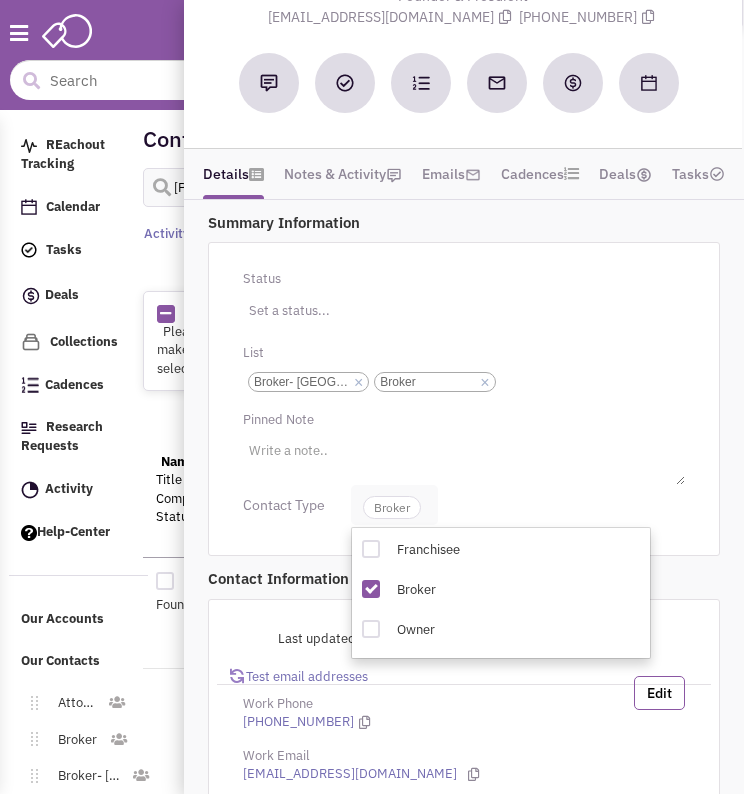 click on "Broker" 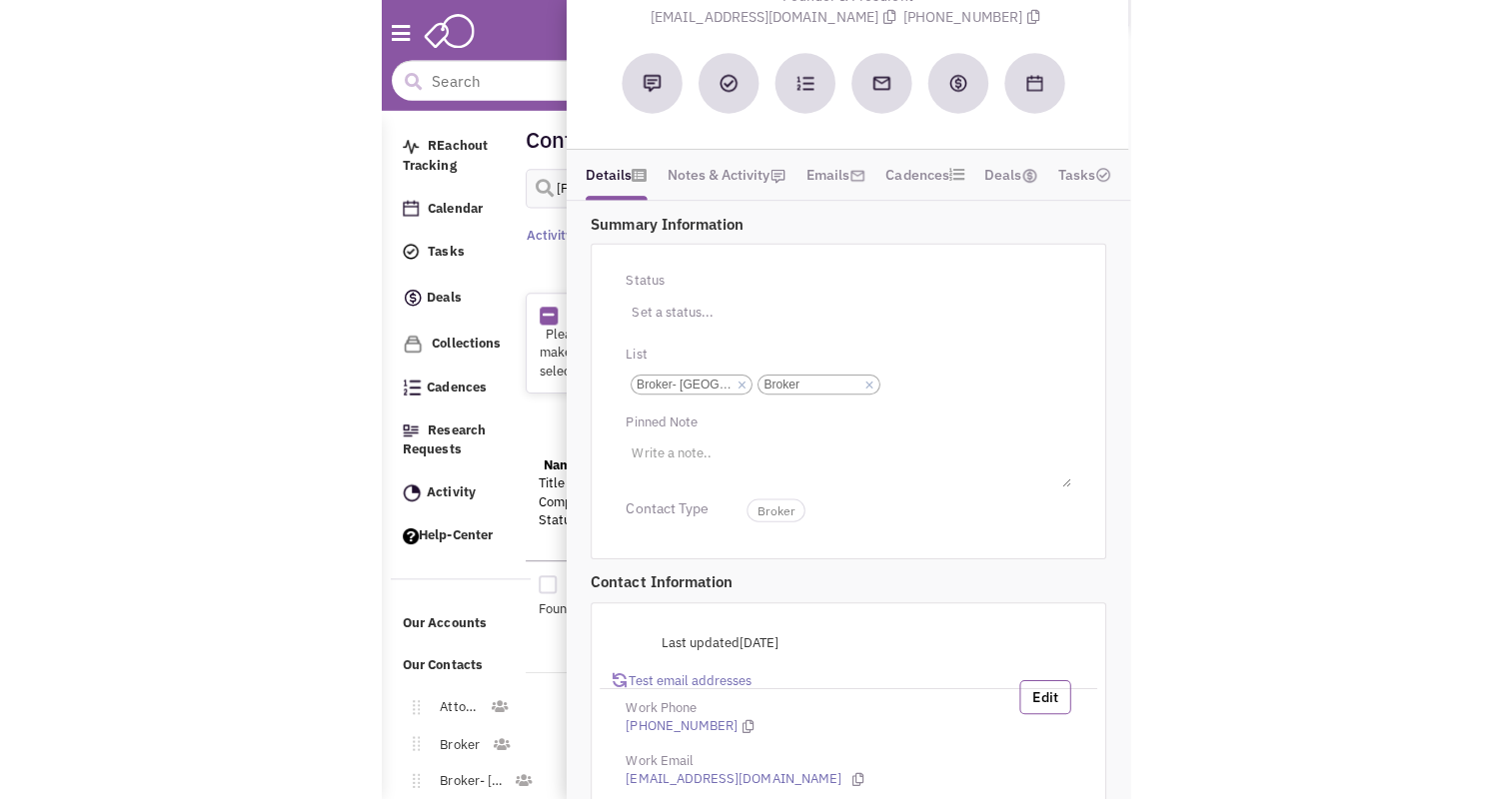 scroll, scrollTop: 25, scrollLeft: 0, axis: vertical 